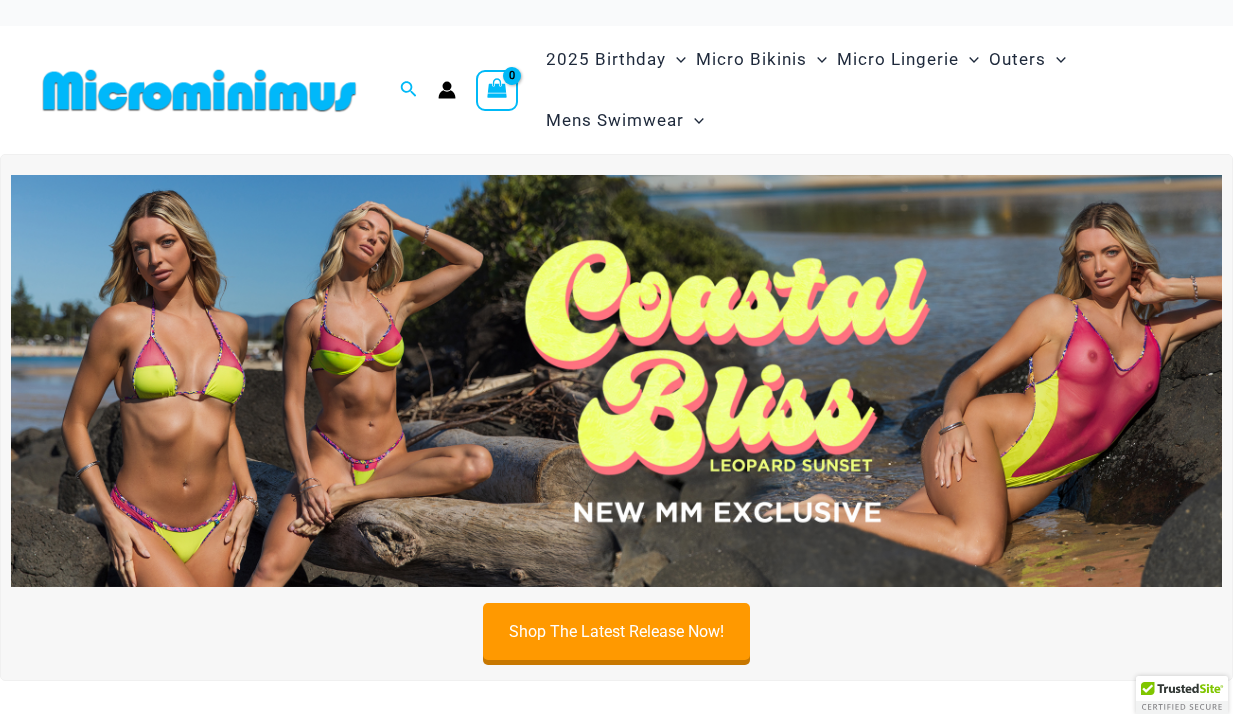 scroll, scrollTop: 0, scrollLeft: 0, axis: both 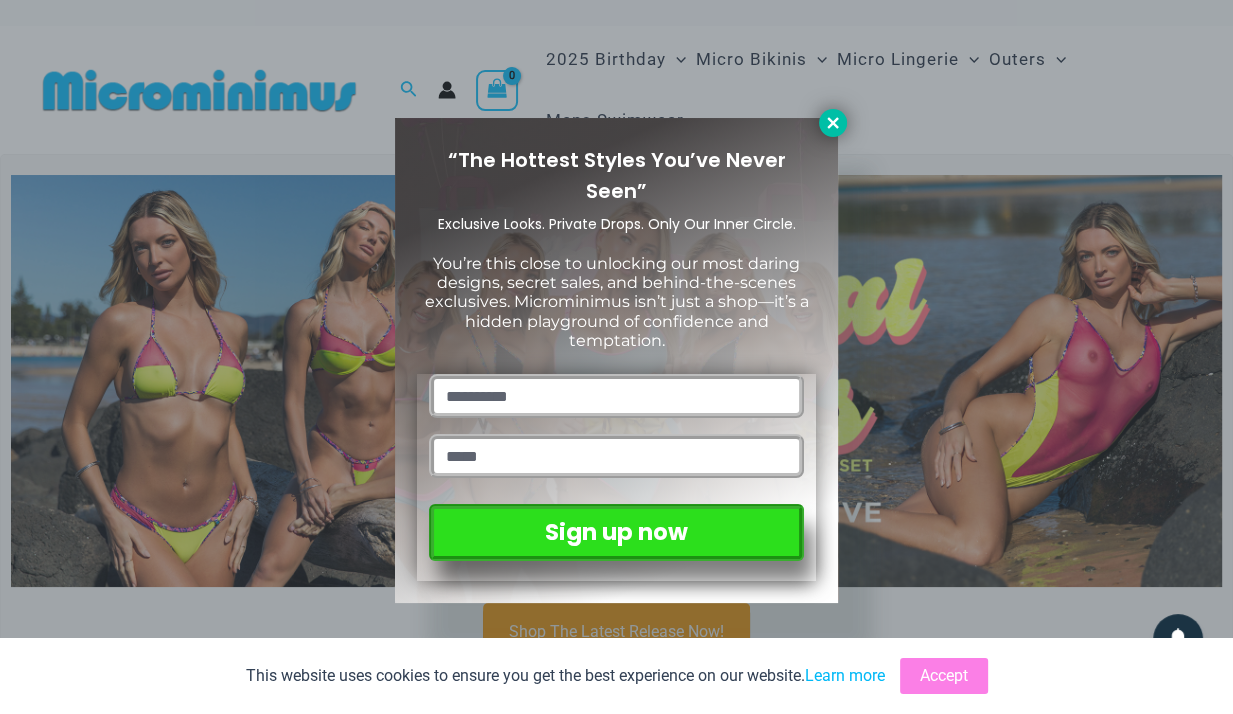 click 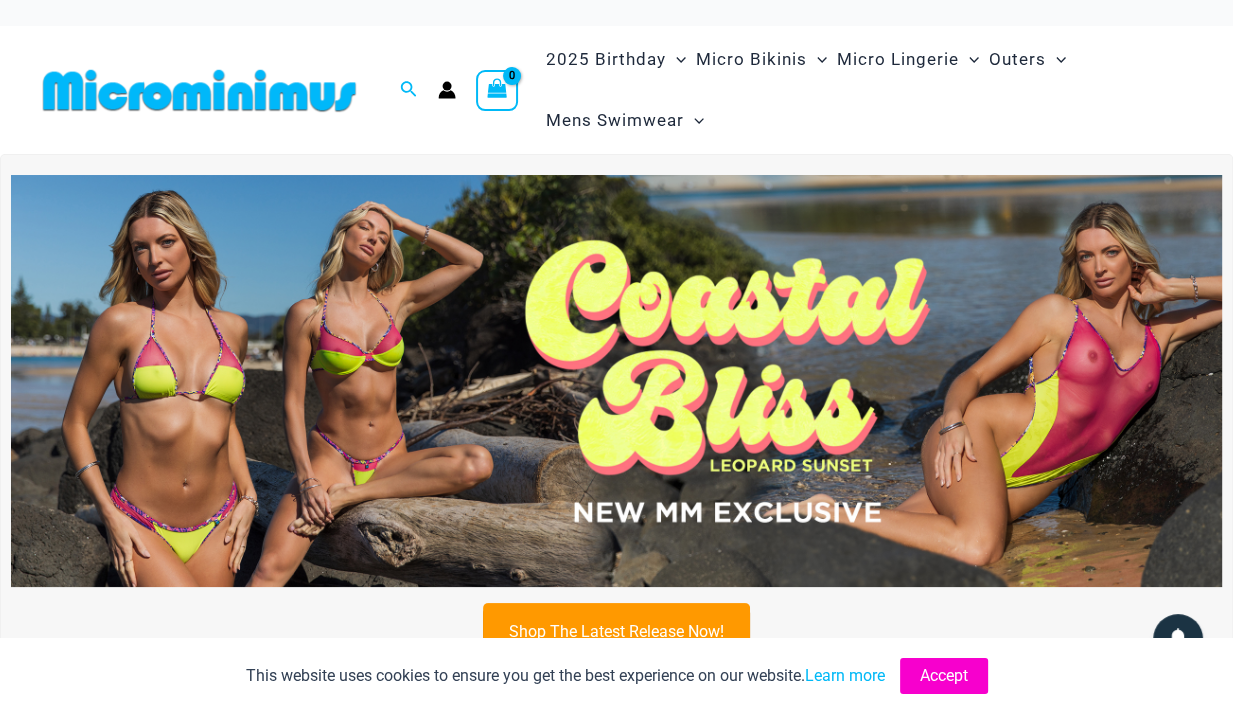 click on "Accept" at bounding box center (944, 676) 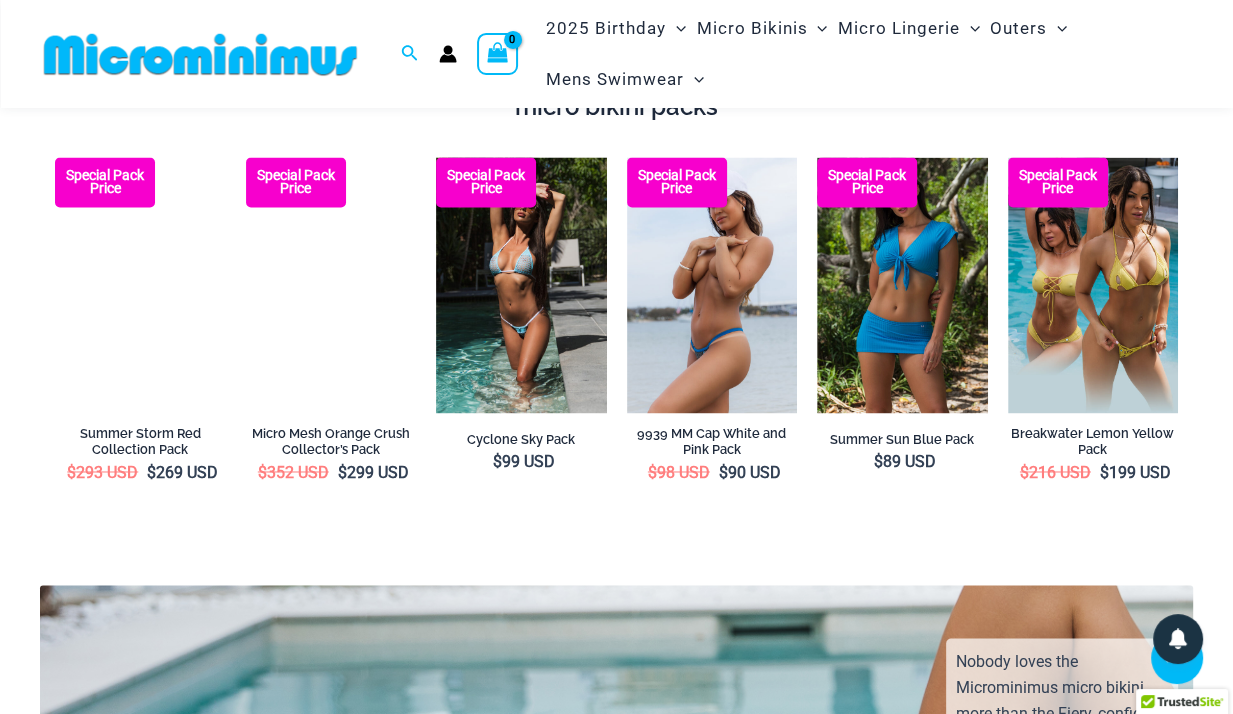 scroll, scrollTop: 2516, scrollLeft: 0, axis: vertical 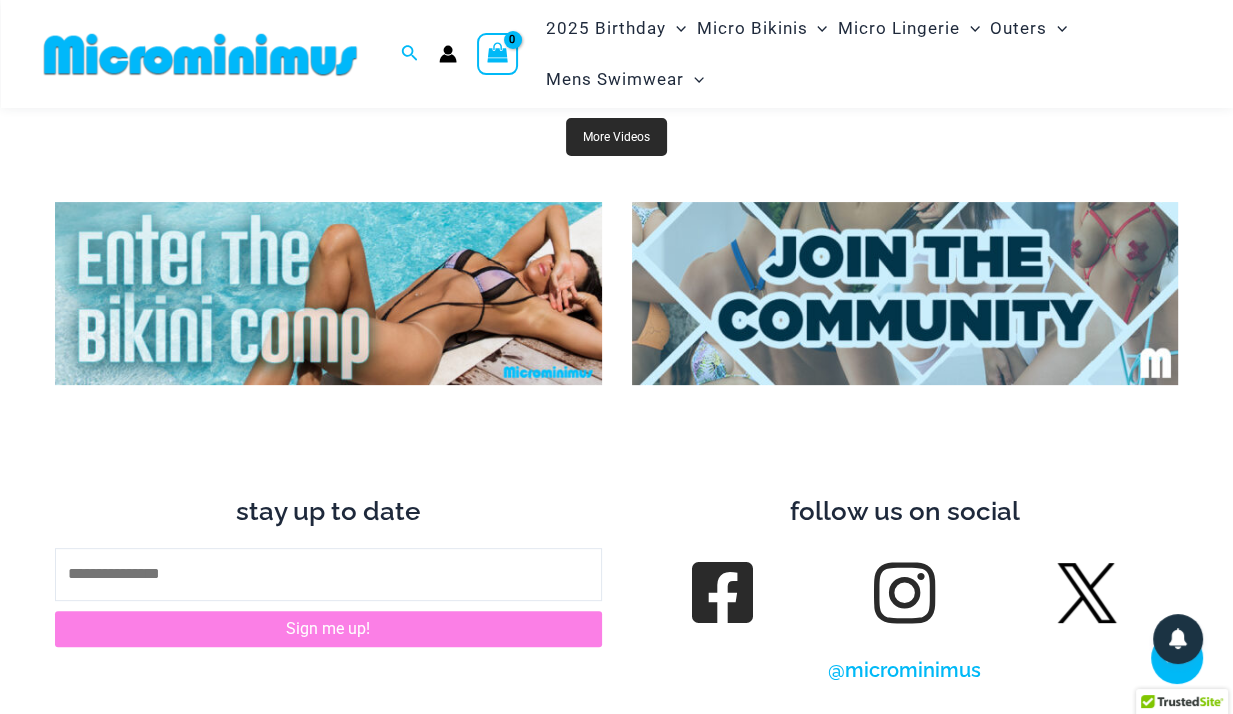 click on "More Videos" at bounding box center (616, 137) 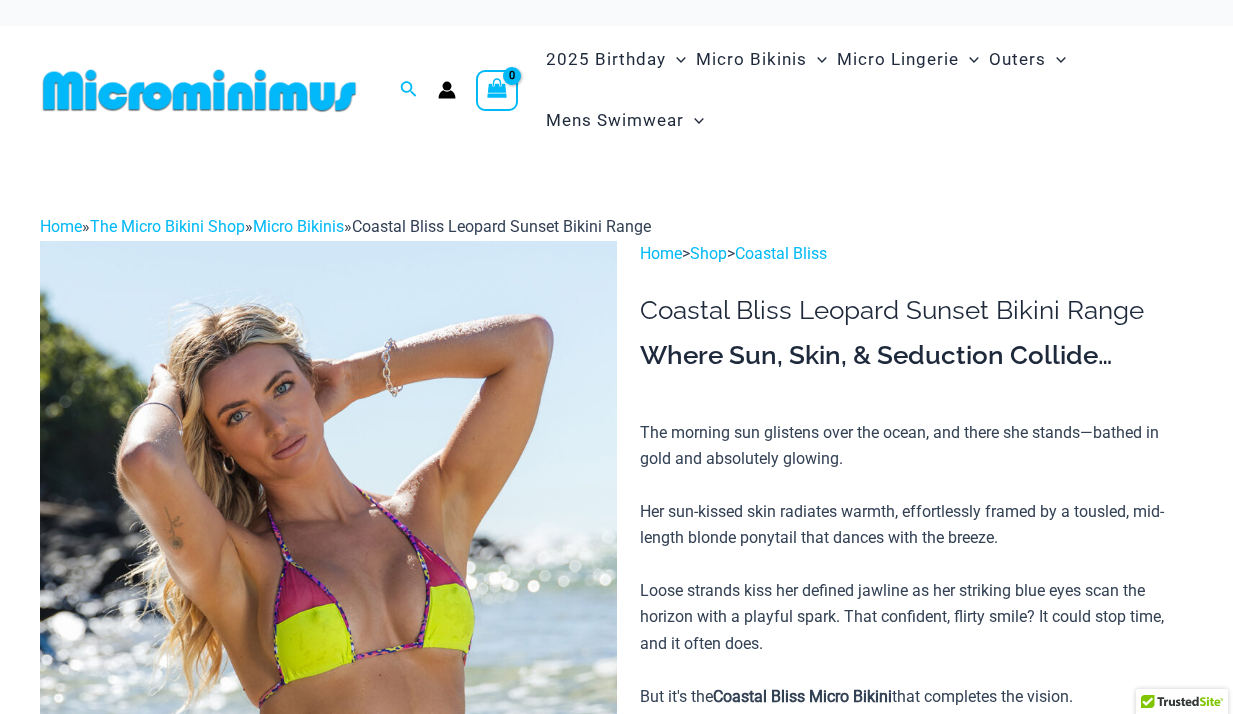 scroll, scrollTop: 0, scrollLeft: 0, axis: both 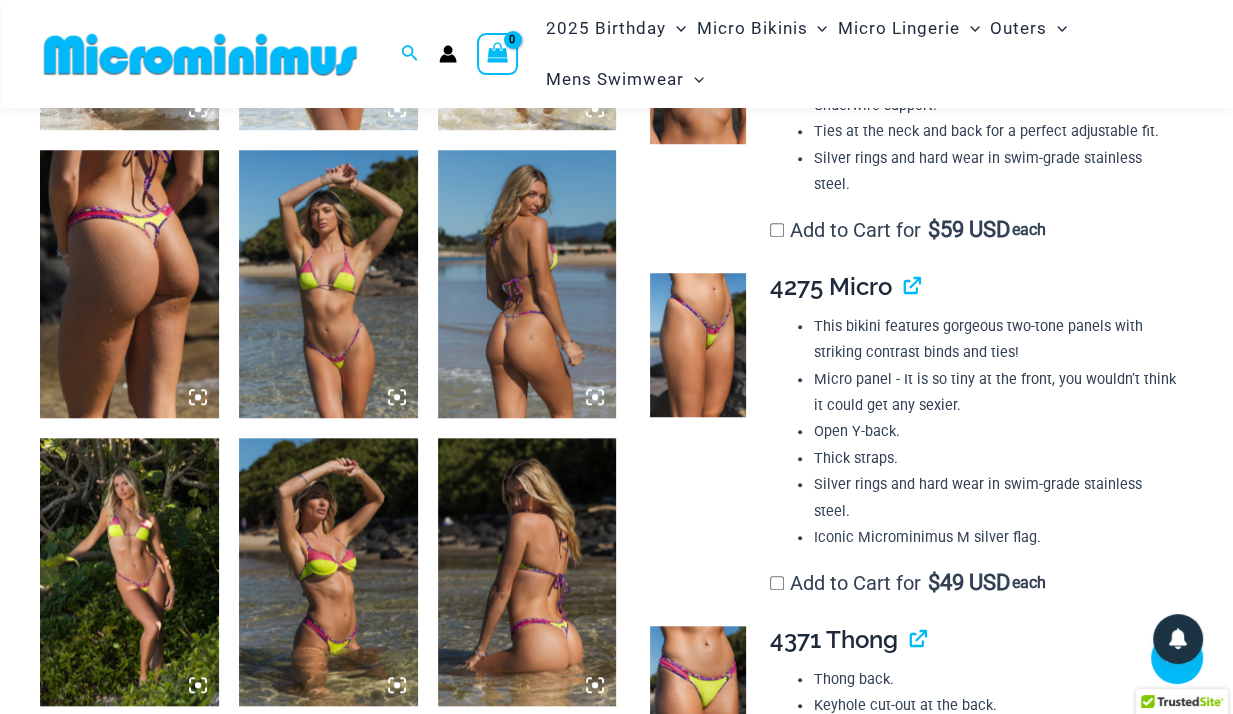 click at bounding box center [328, 284] 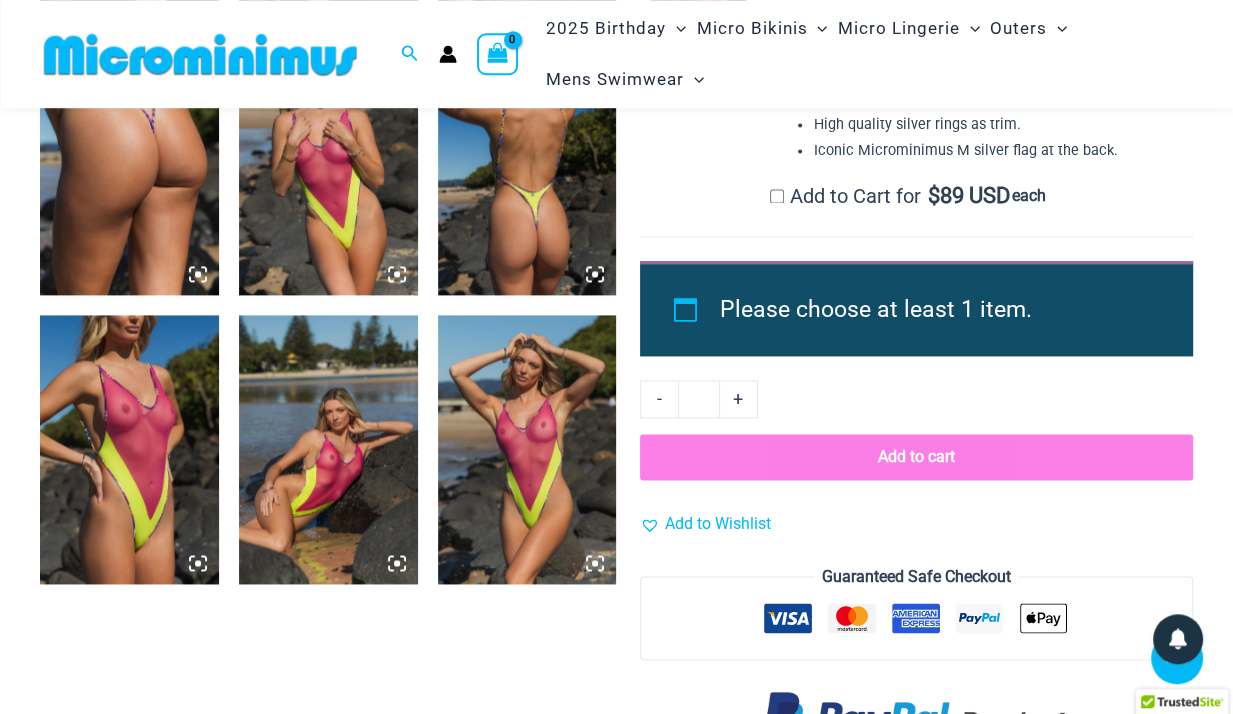 scroll, scrollTop: 2306, scrollLeft: 0, axis: vertical 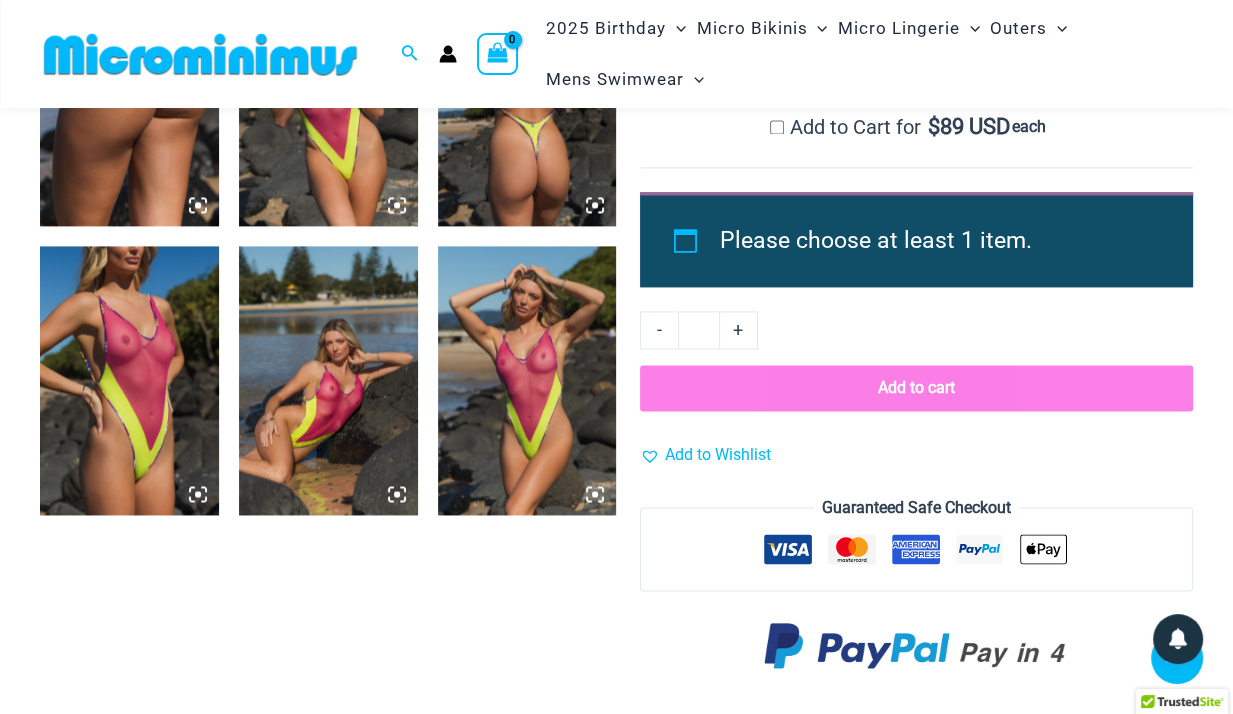 click at bounding box center (129, 380) 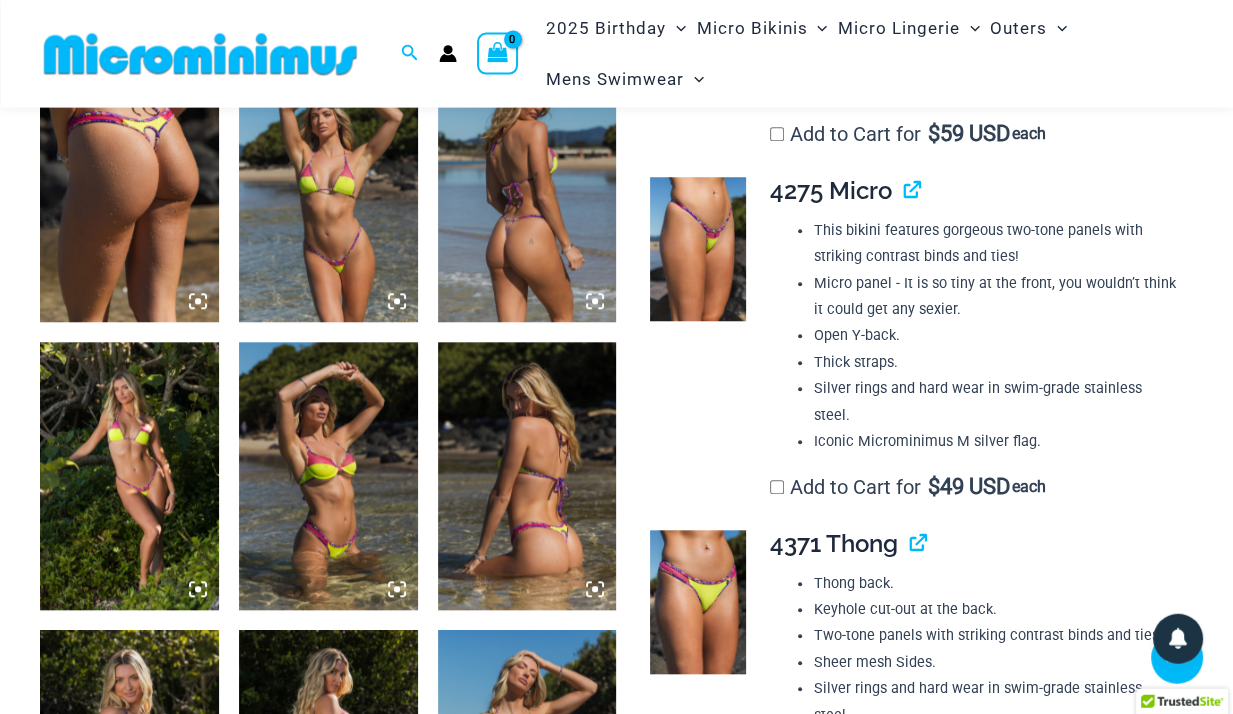 scroll, scrollTop: 1250, scrollLeft: 0, axis: vertical 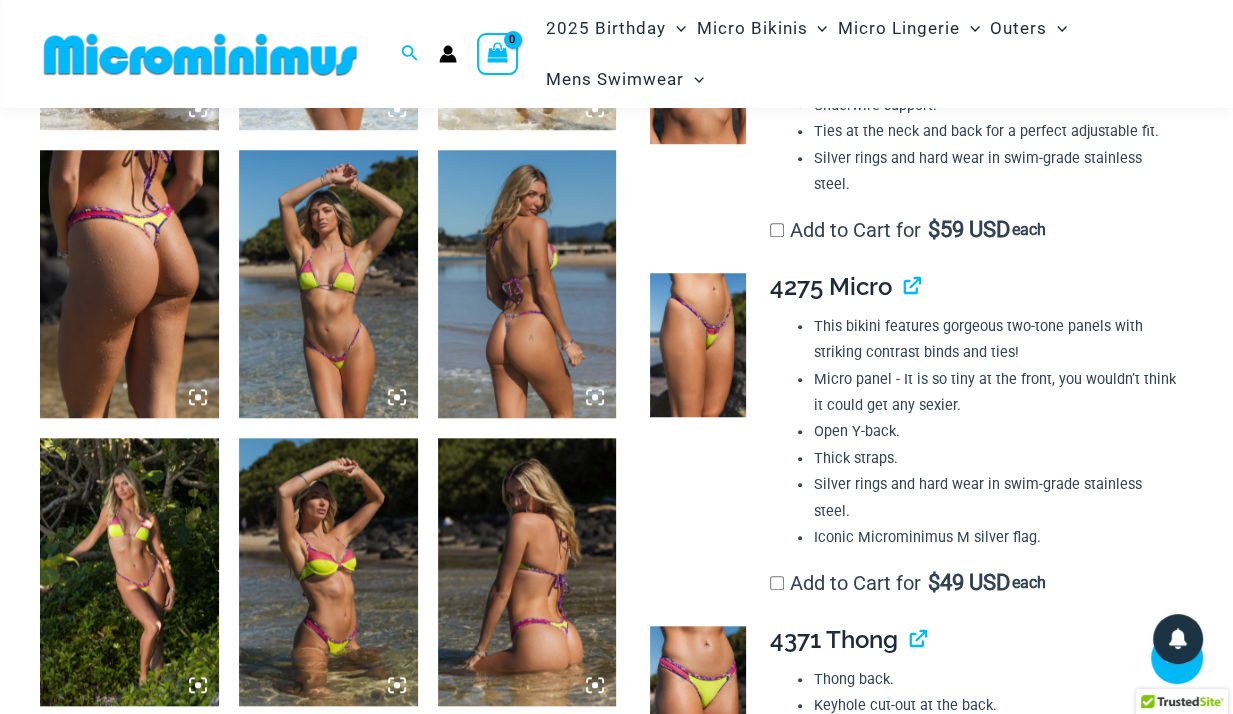 click at bounding box center [328, 284] 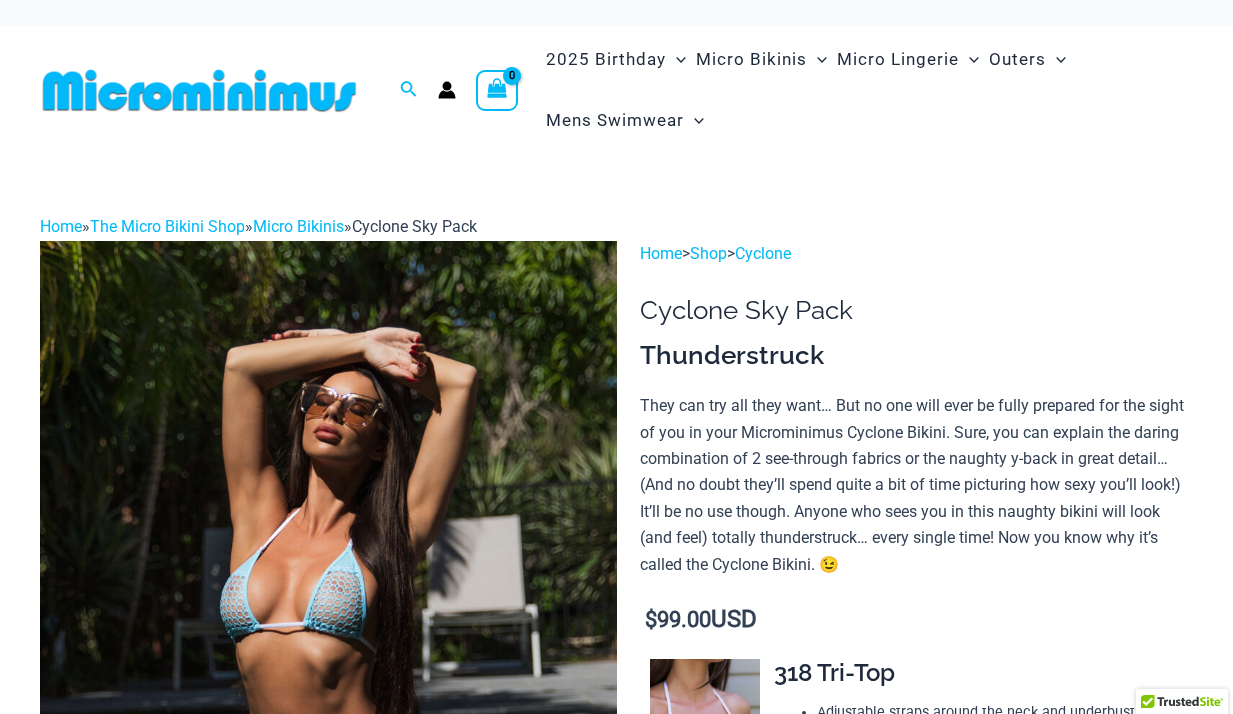 scroll, scrollTop: 0, scrollLeft: 0, axis: both 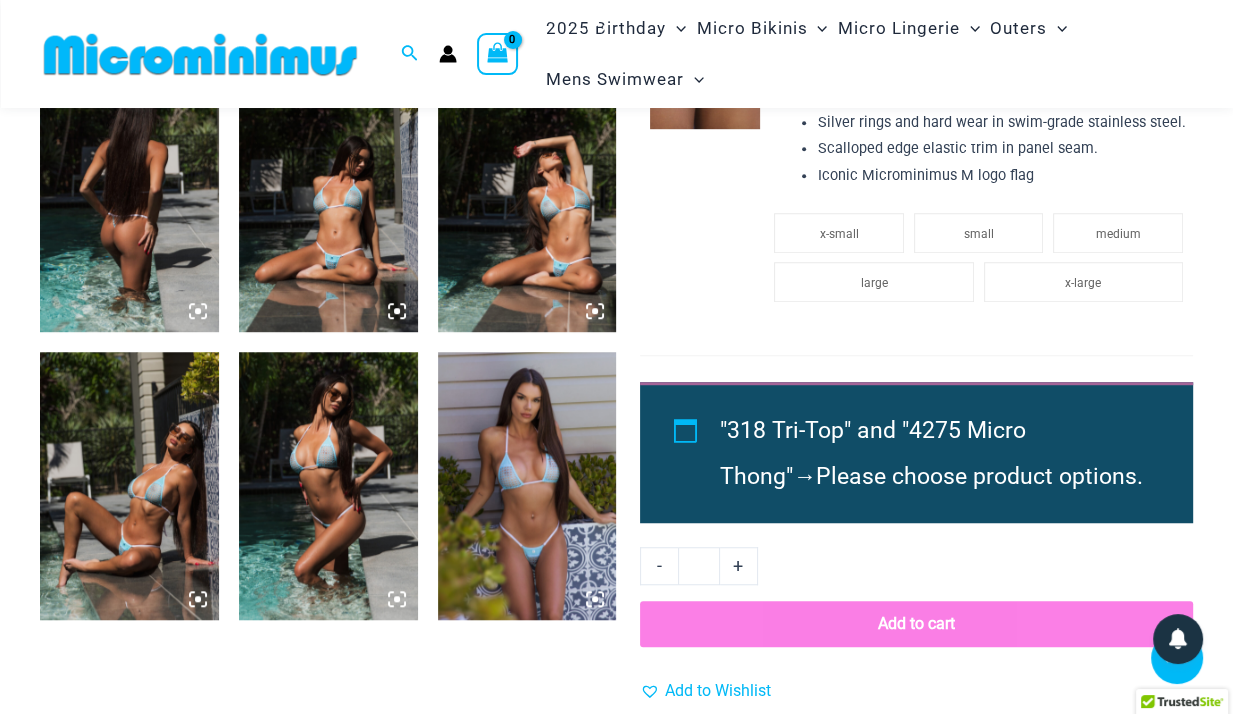 click at bounding box center (328, 198) 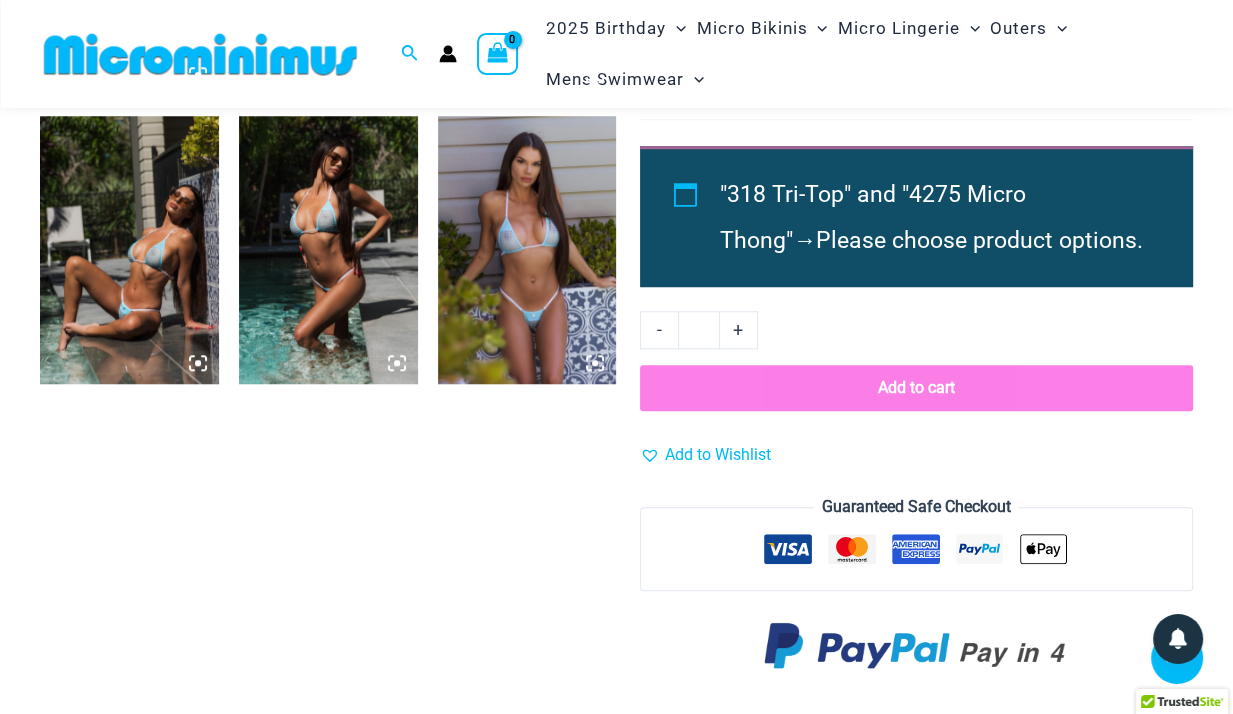 scroll, scrollTop: 1359, scrollLeft: 0, axis: vertical 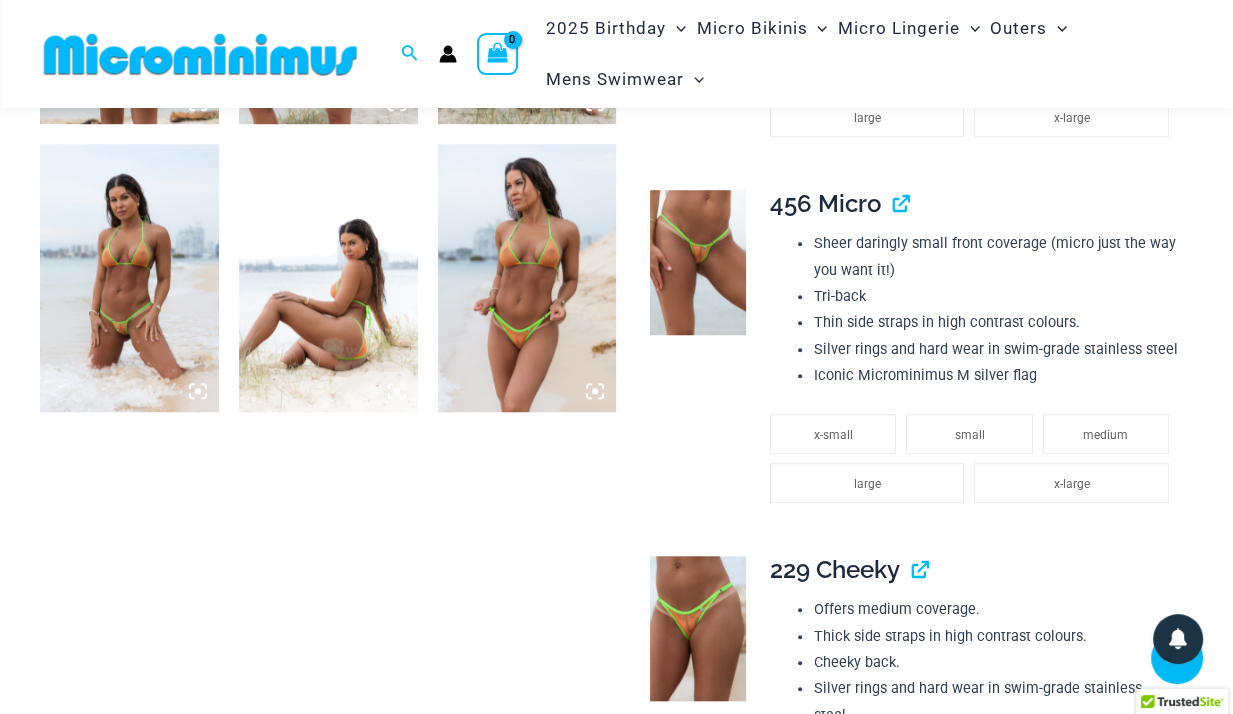 click 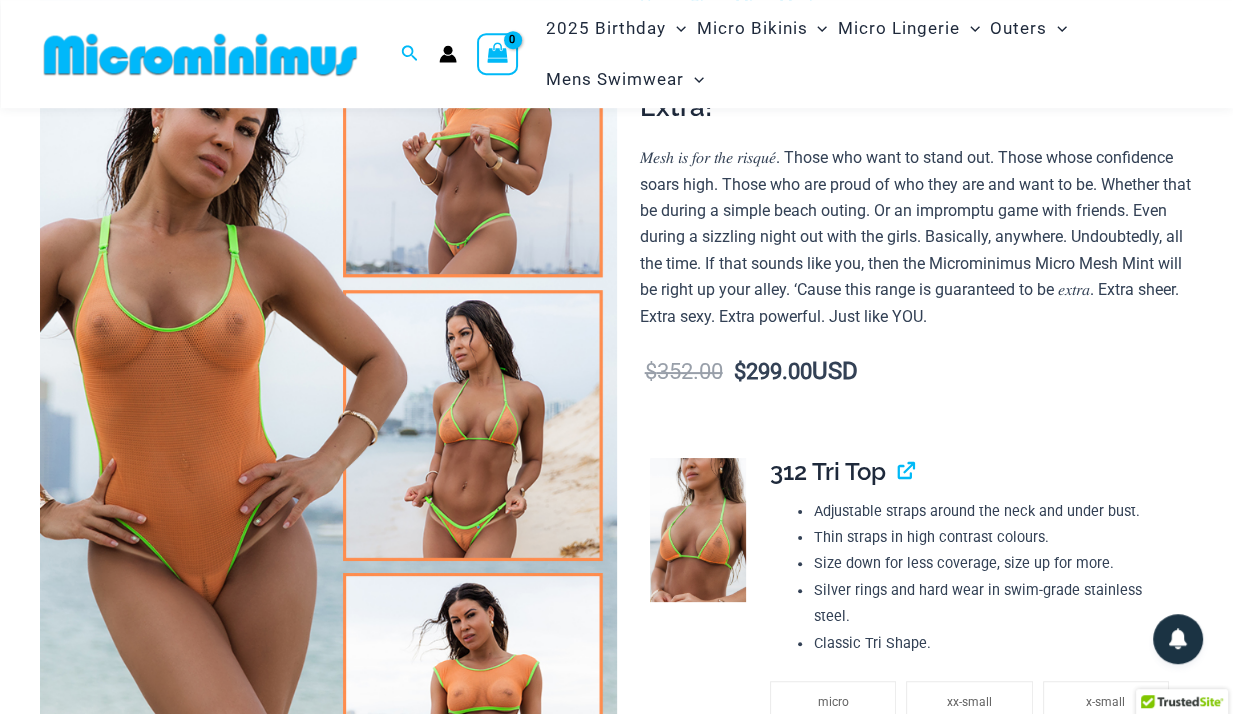 scroll, scrollTop: 194, scrollLeft: 0, axis: vertical 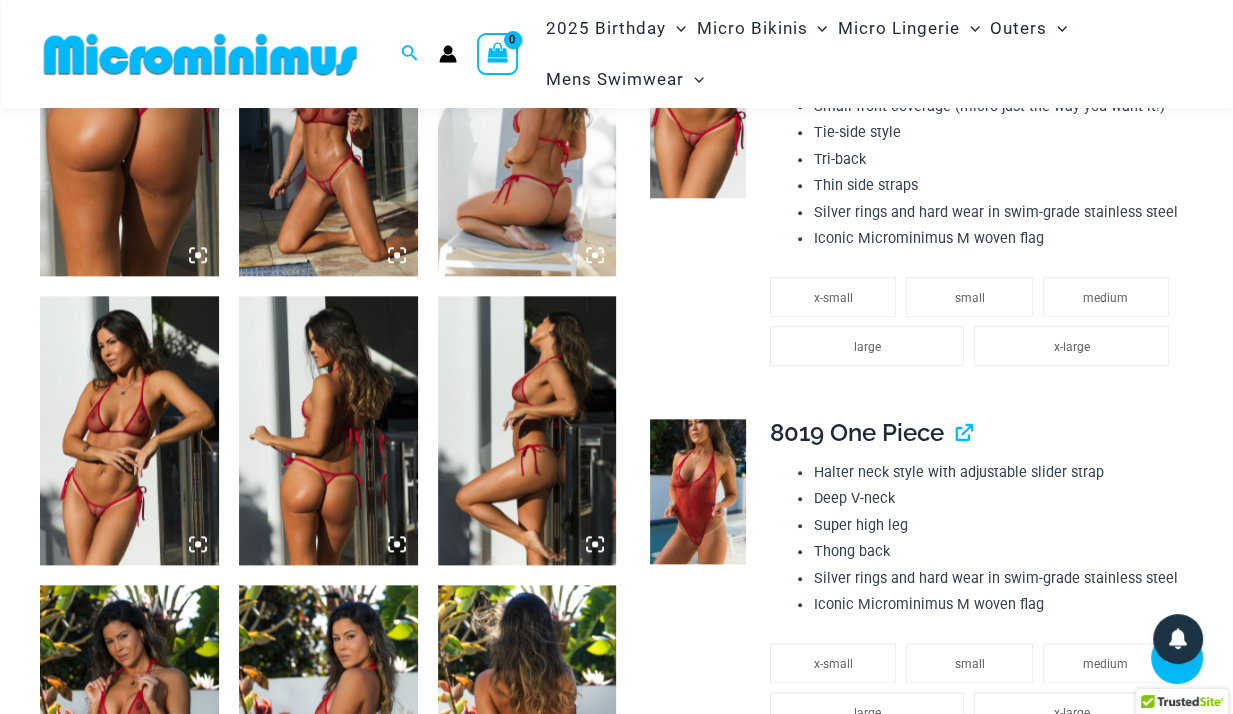 click at bounding box center (328, 142) 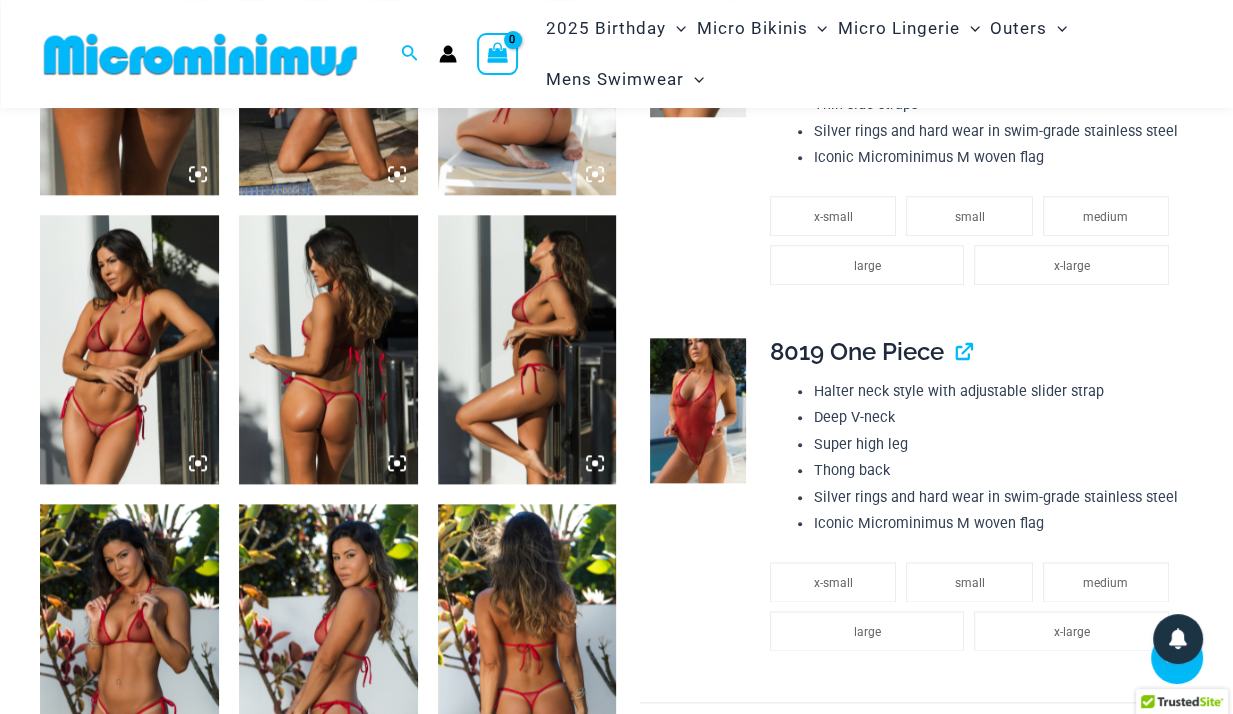 scroll, scrollTop: 2097, scrollLeft: 0, axis: vertical 